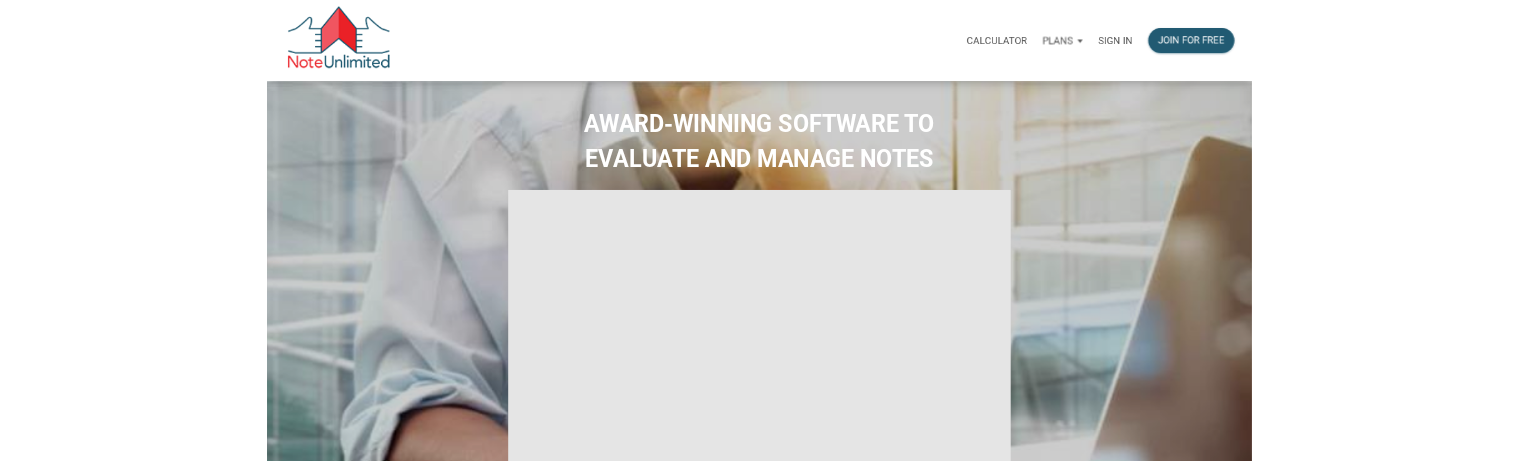 scroll, scrollTop: 0, scrollLeft: 0, axis: both 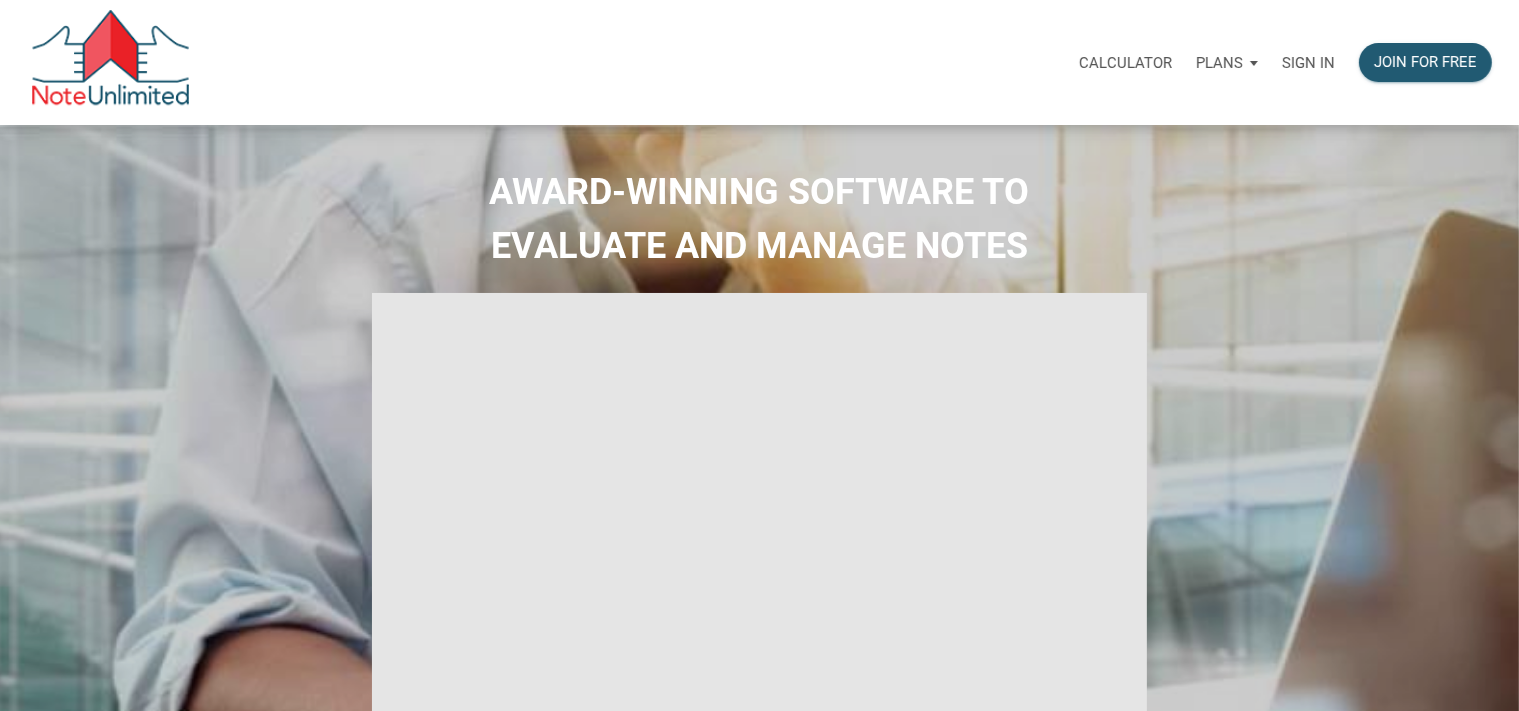 click on "Sign in" at bounding box center (1308, 63) 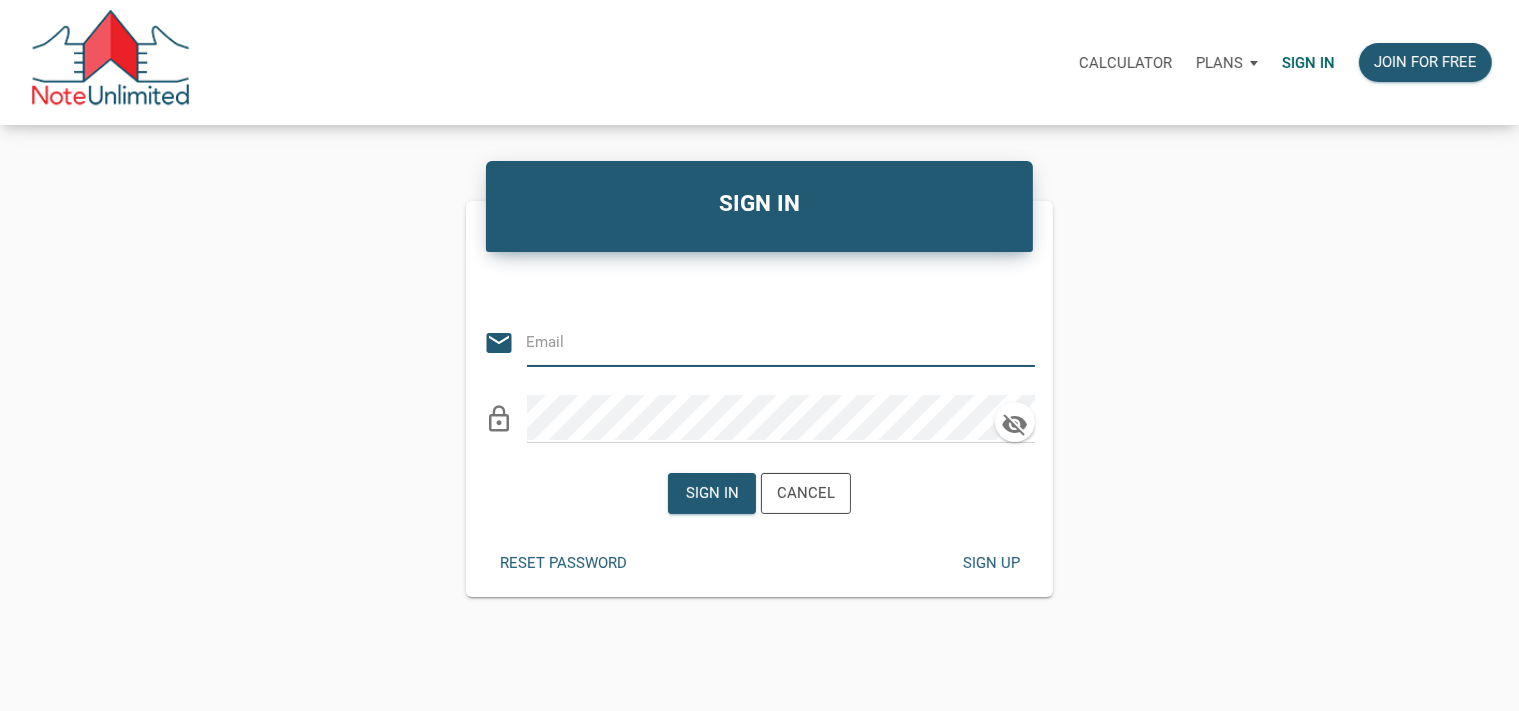 click at bounding box center [766, 341] 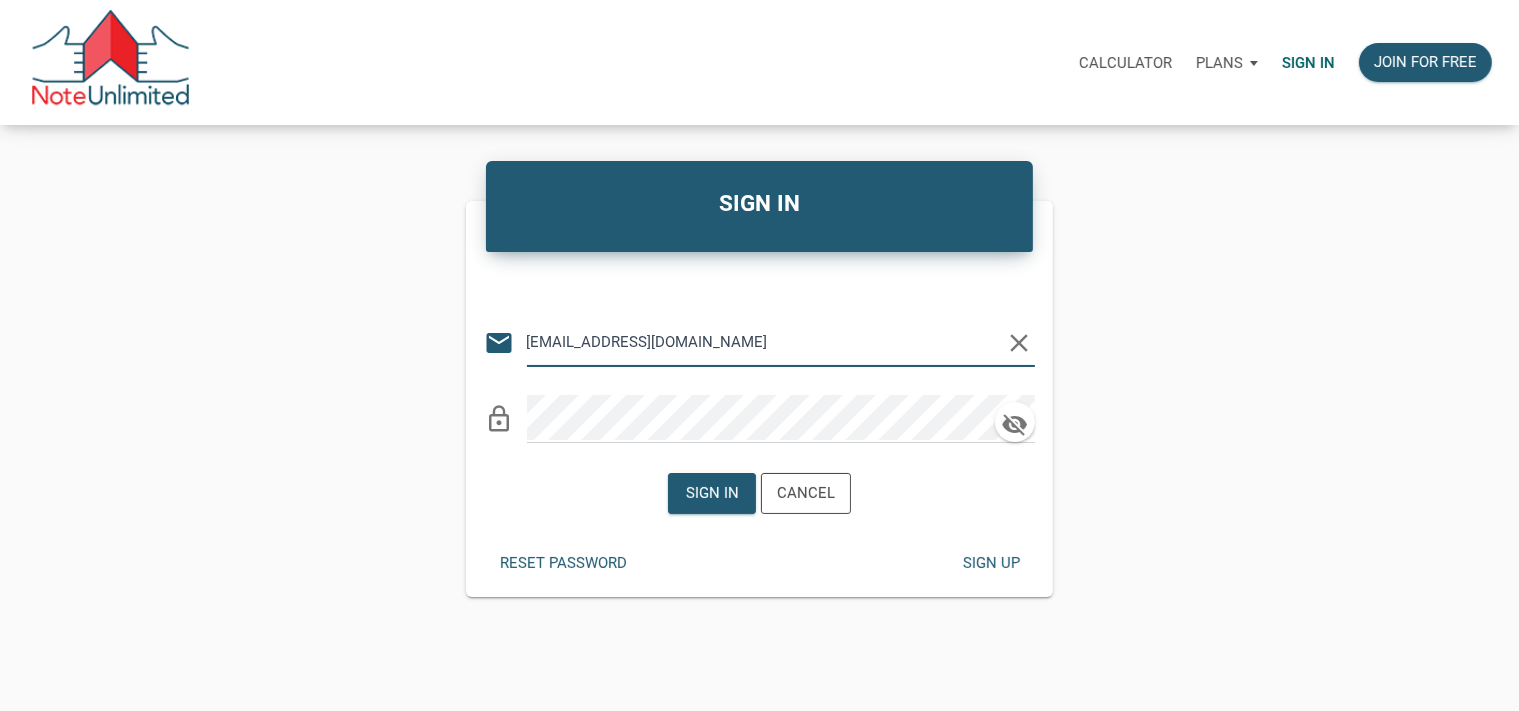 type on "[EMAIL_ADDRESS][DOMAIN_NAME]" 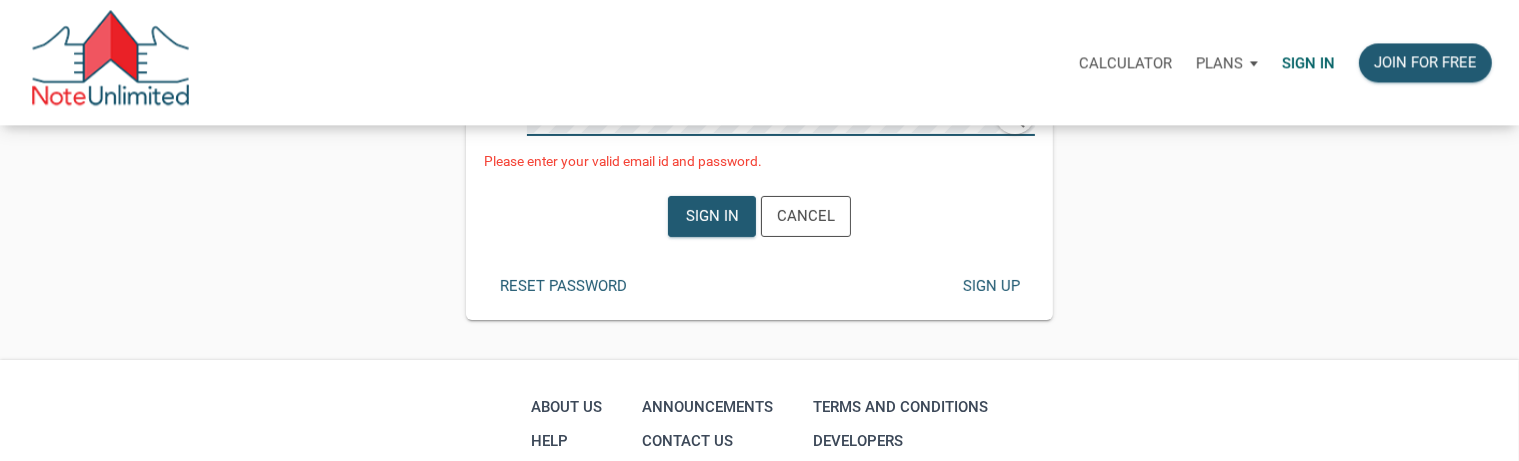 scroll, scrollTop: 316, scrollLeft: 0, axis: vertical 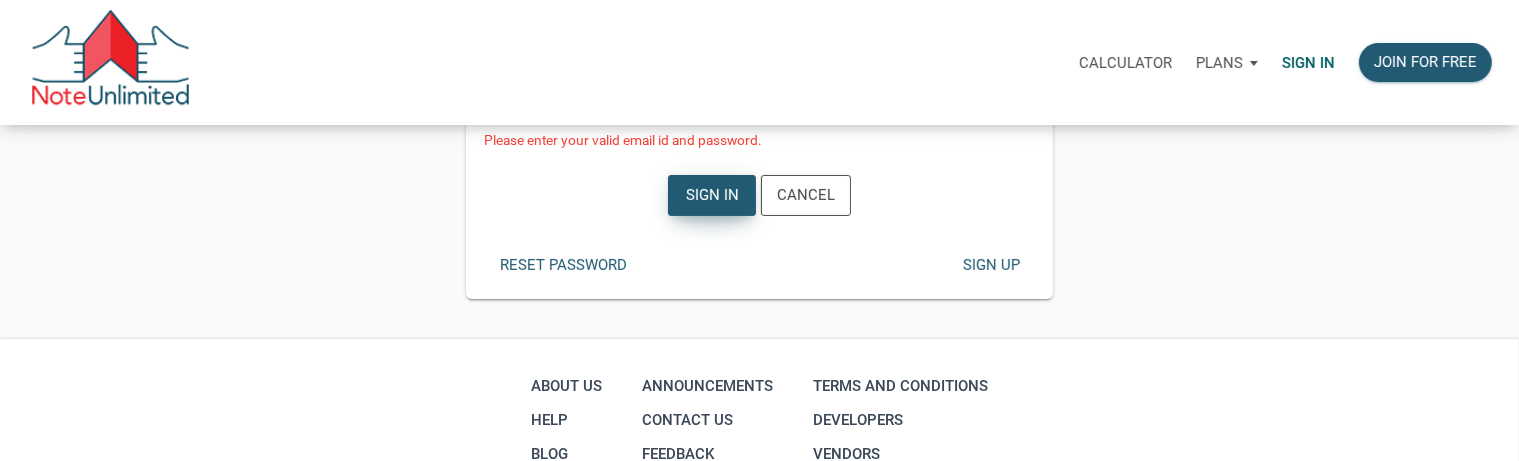 drag, startPoint x: 686, startPoint y: 206, endPoint x: 644, endPoint y: 183, distance: 47.88528 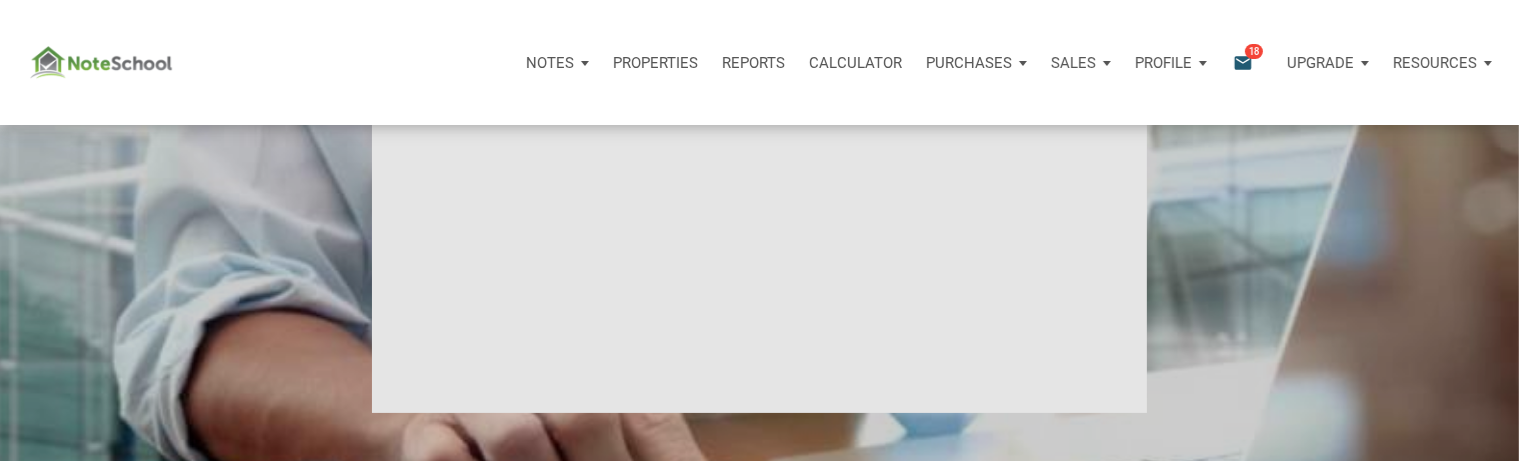 type on "Introduction to new features" 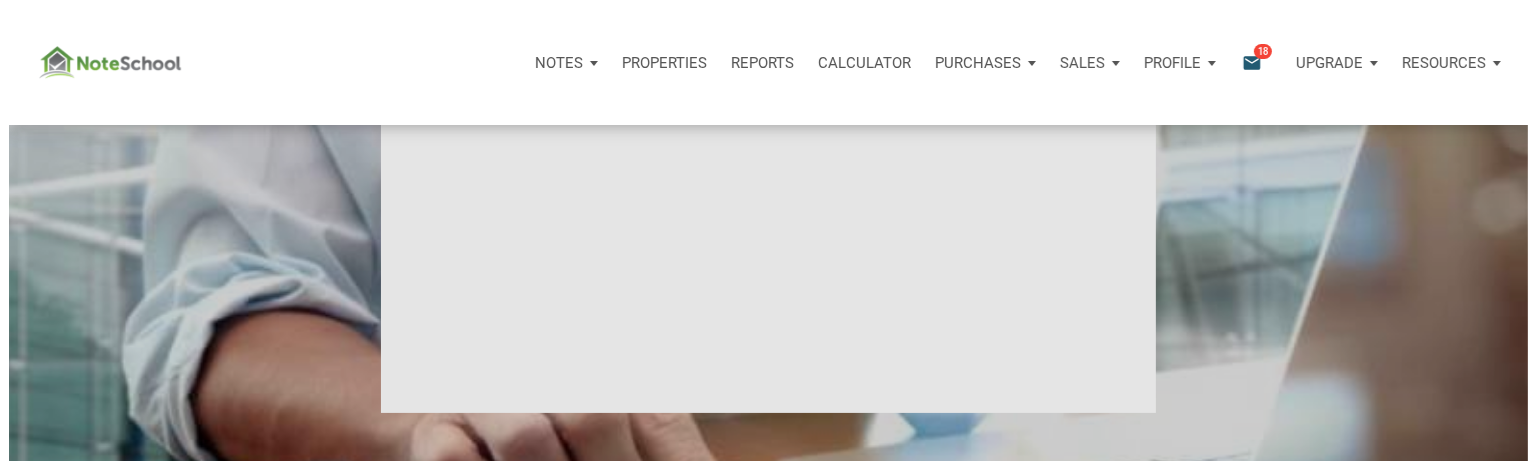 scroll, scrollTop: 0, scrollLeft: 0, axis: both 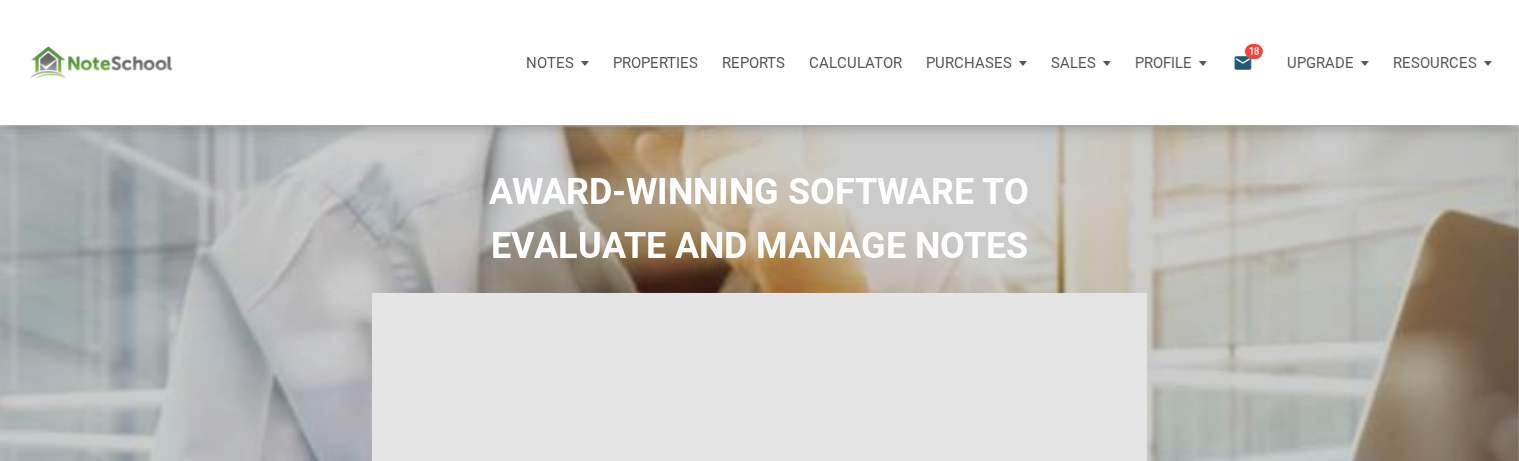 click on "18" at bounding box center [1254, 51] 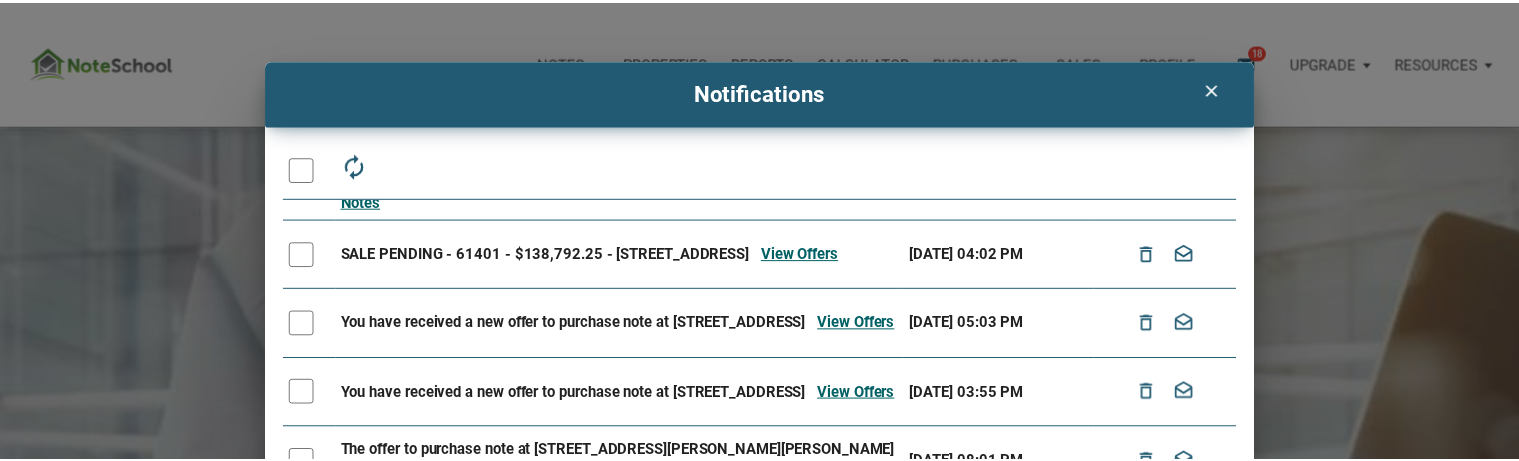 scroll, scrollTop: 221, scrollLeft: 0, axis: vertical 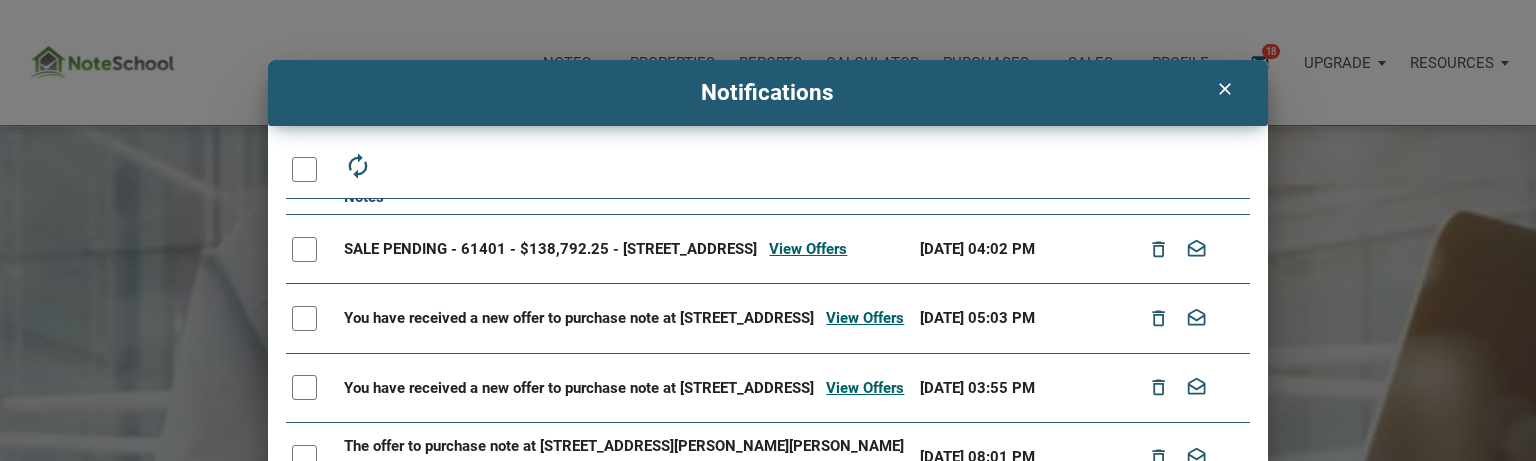 drag, startPoint x: 698, startPoint y: 241, endPoint x: 677, endPoint y: 246, distance: 21.587032 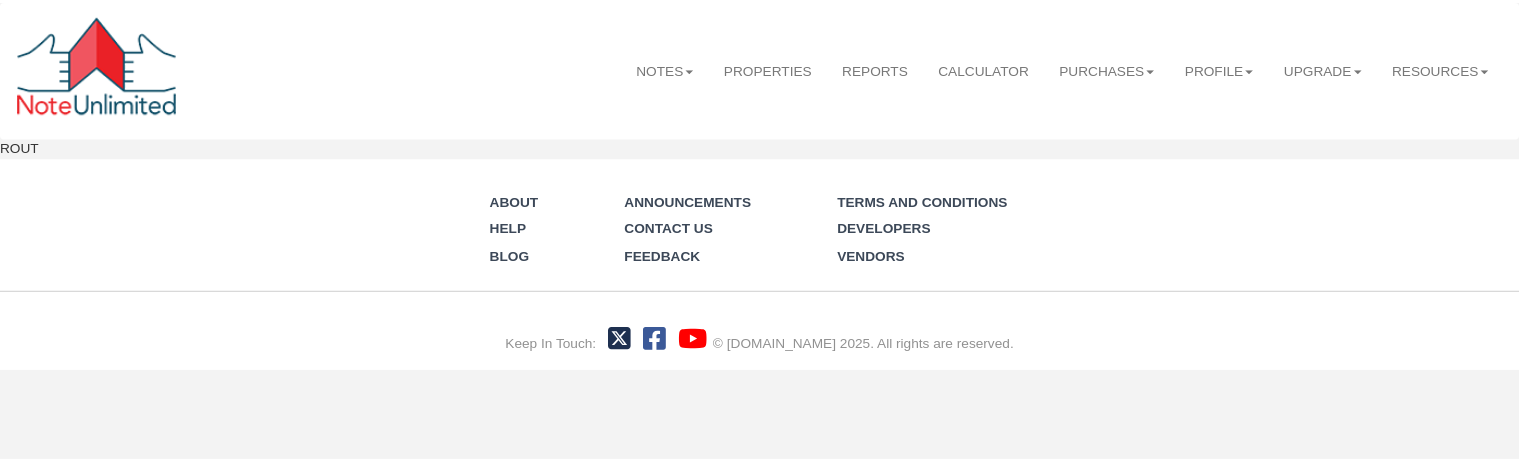 scroll, scrollTop: 0, scrollLeft: 0, axis: both 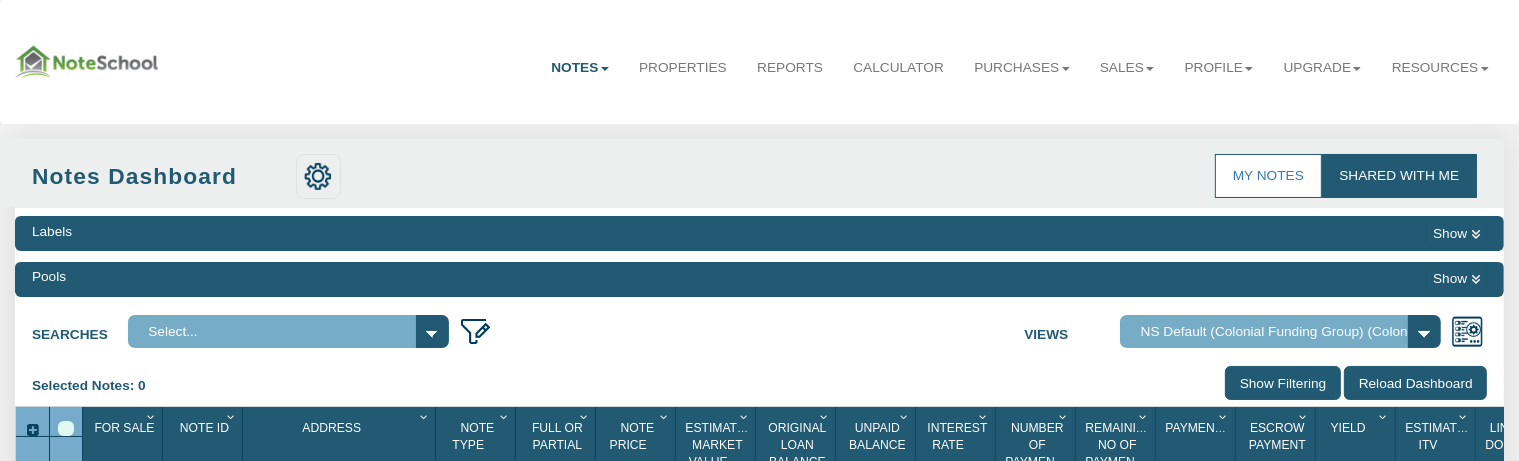 select on "316" 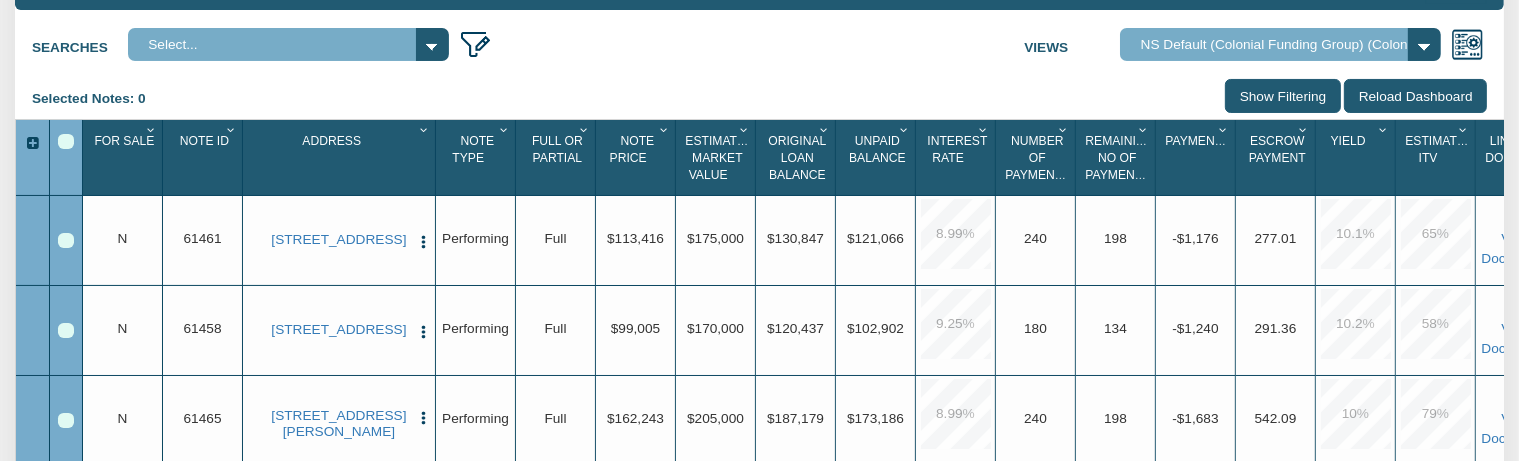 scroll, scrollTop: 316, scrollLeft: 0, axis: vertical 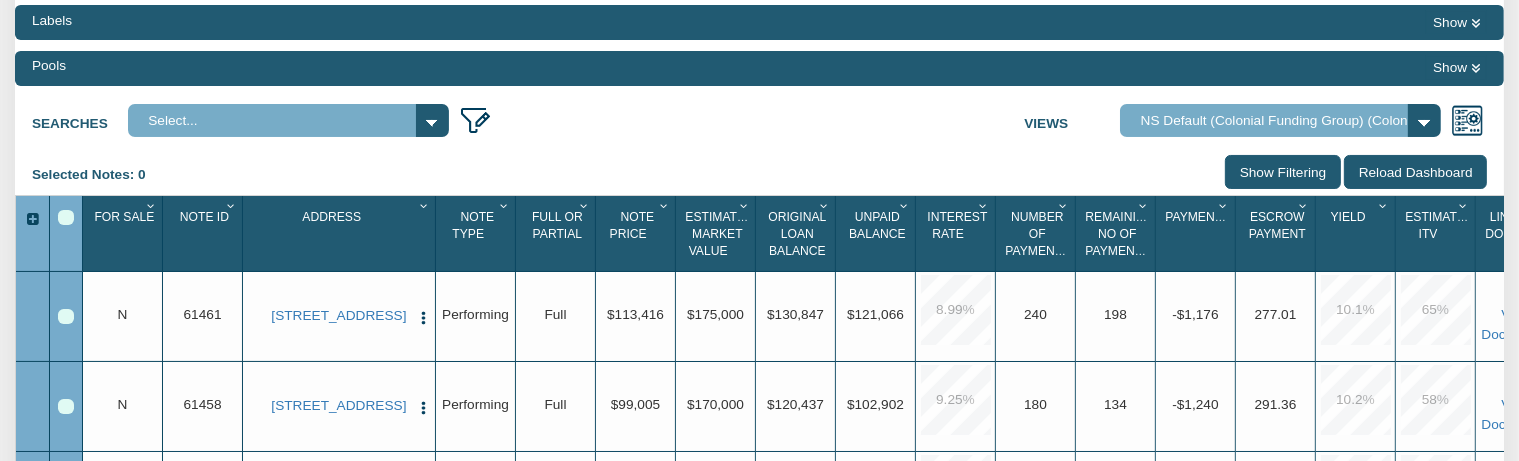 click at bounding box center [65, 316] 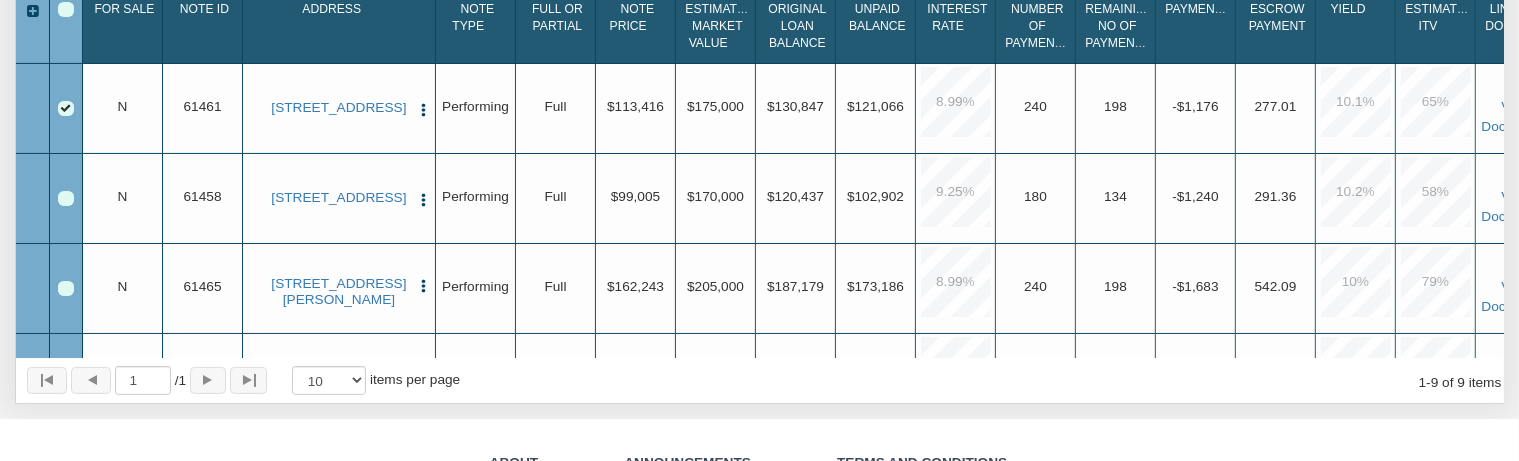 scroll, scrollTop: 422, scrollLeft: 0, axis: vertical 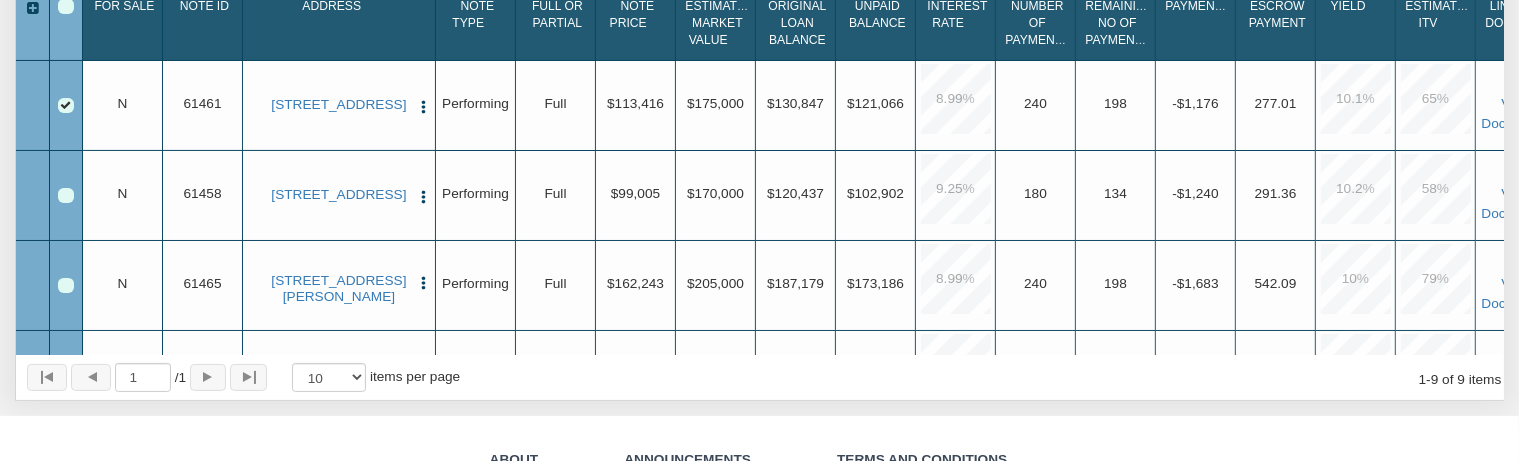 click at bounding box center [65, 195] 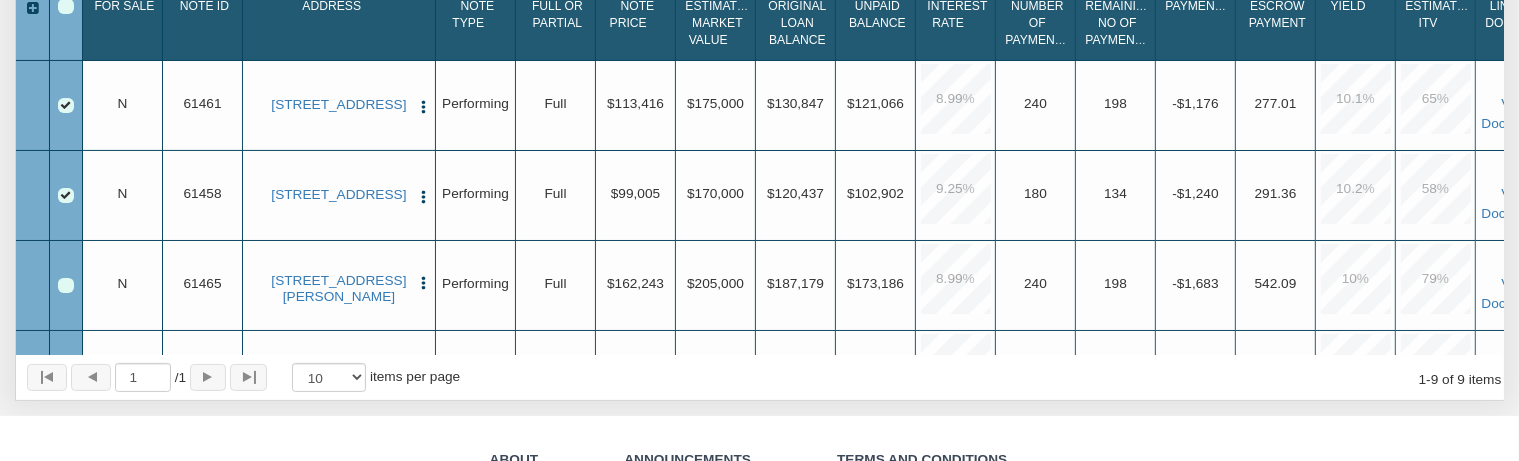 click at bounding box center (65, 105) 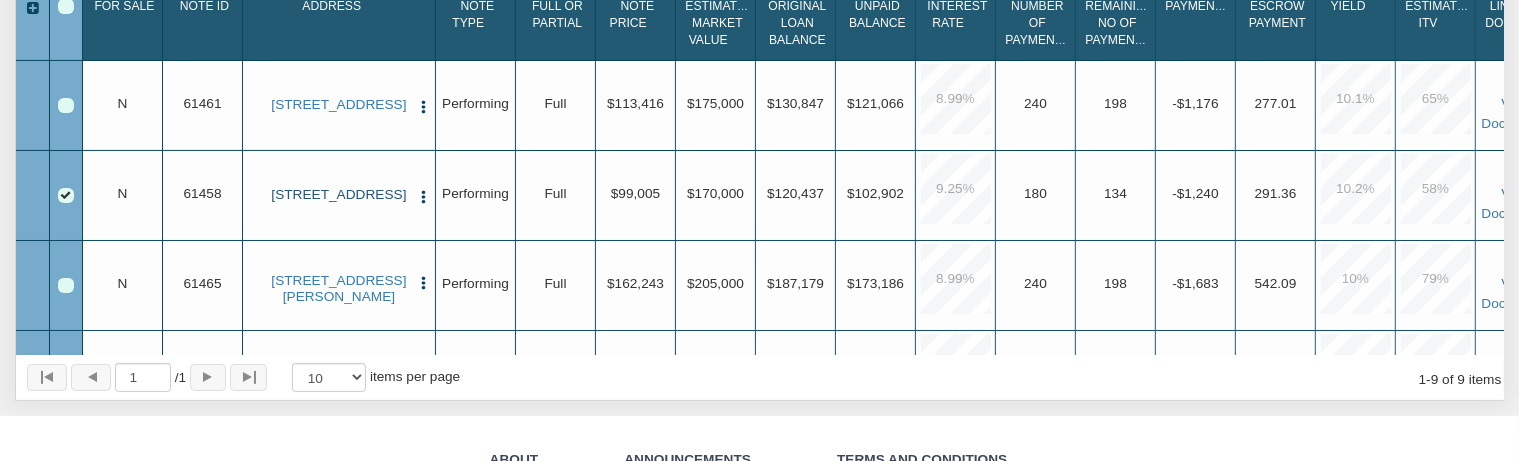 scroll, scrollTop: 288, scrollLeft: 0, axis: vertical 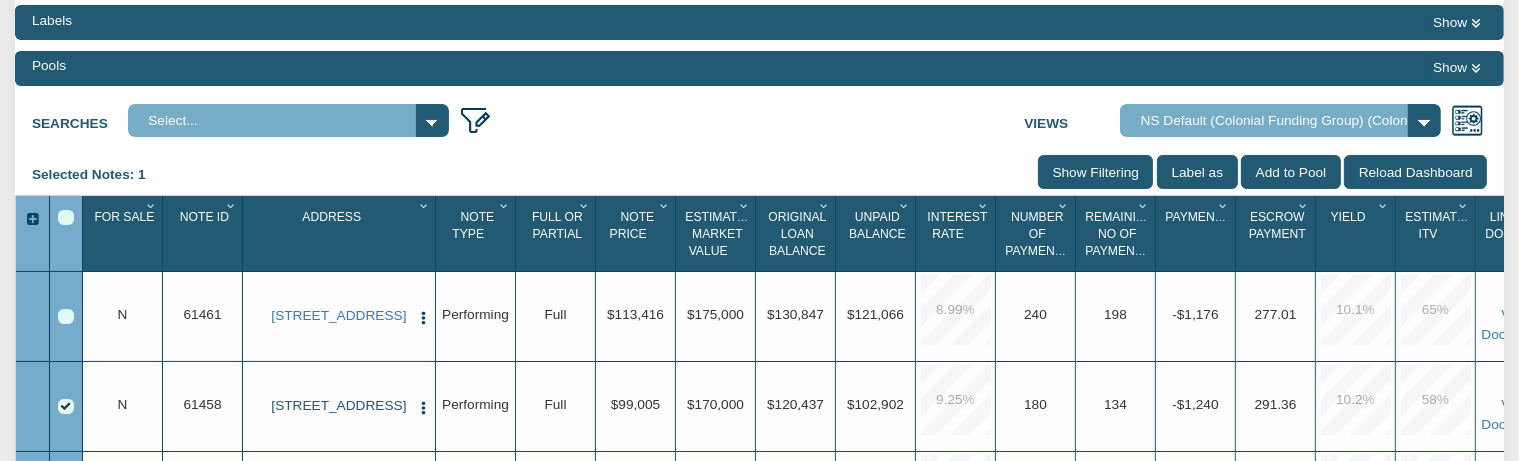 click on "6714 E 43rd Pl, Indianapolis, IN, 46226" at bounding box center (339, 406) 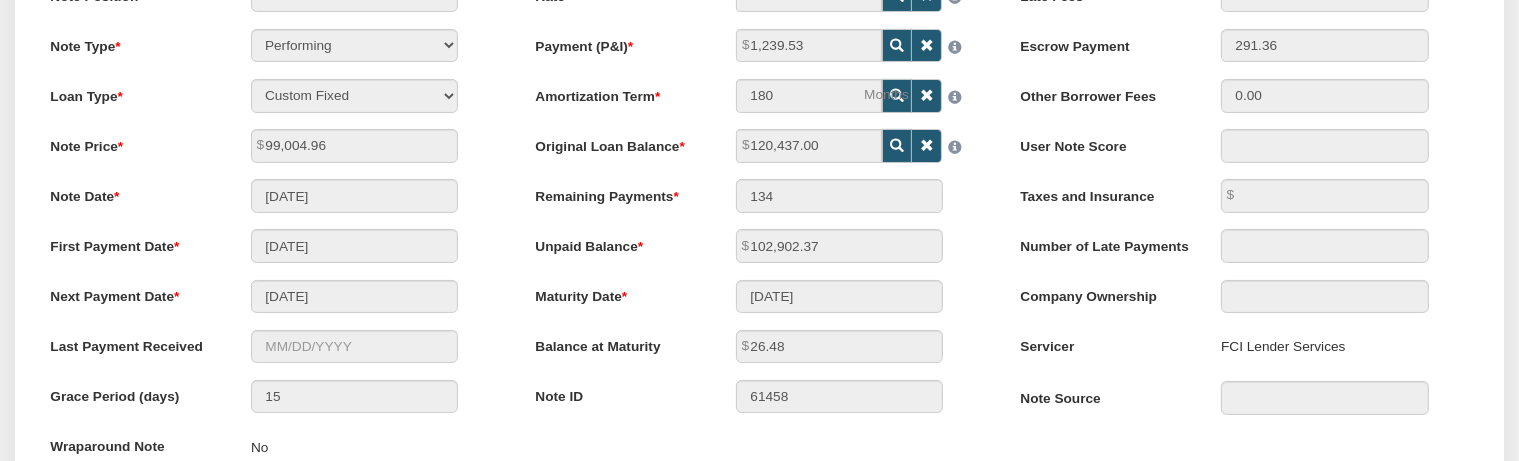 scroll, scrollTop: 0, scrollLeft: 0, axis: both 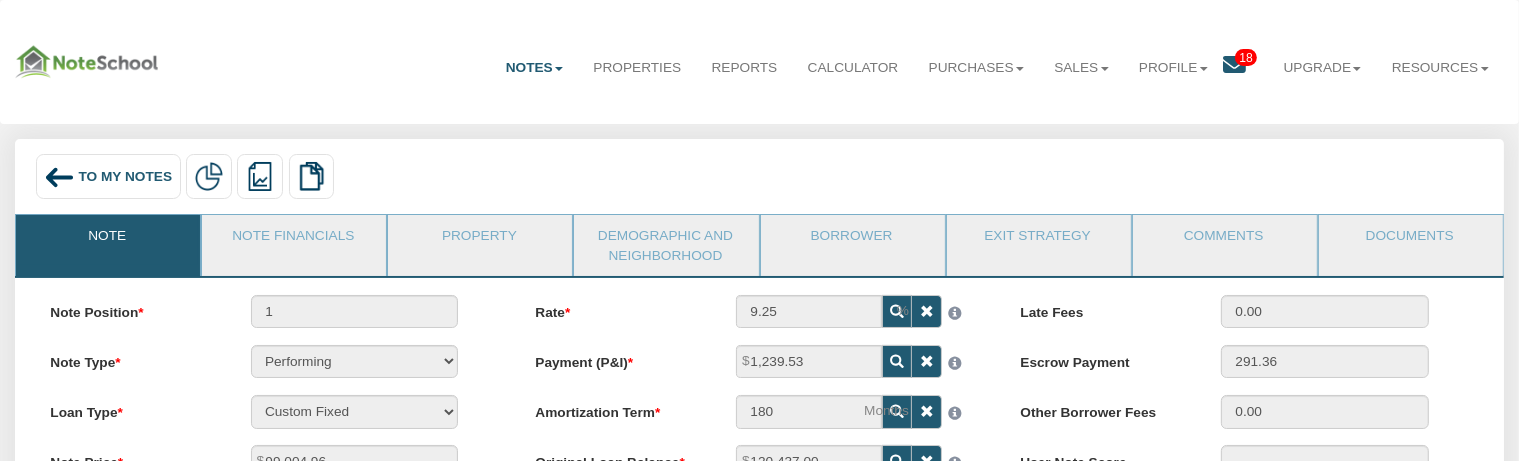 click on "To My Notes" at bounding box center (125, 176) 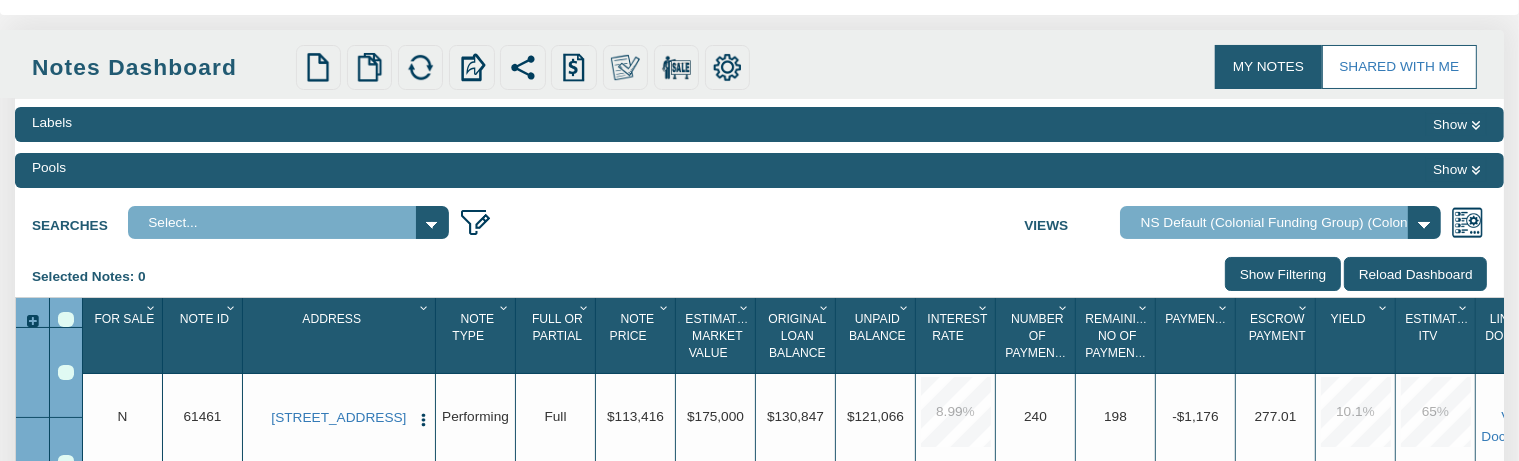 select on "316" 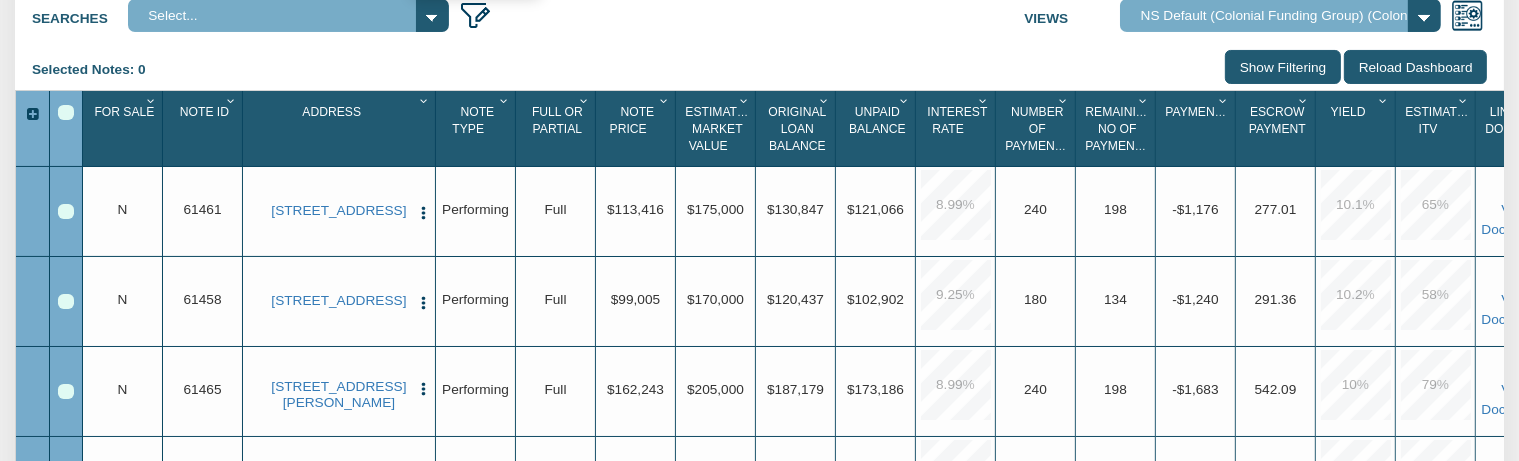 click at bounding box center (475, 15) 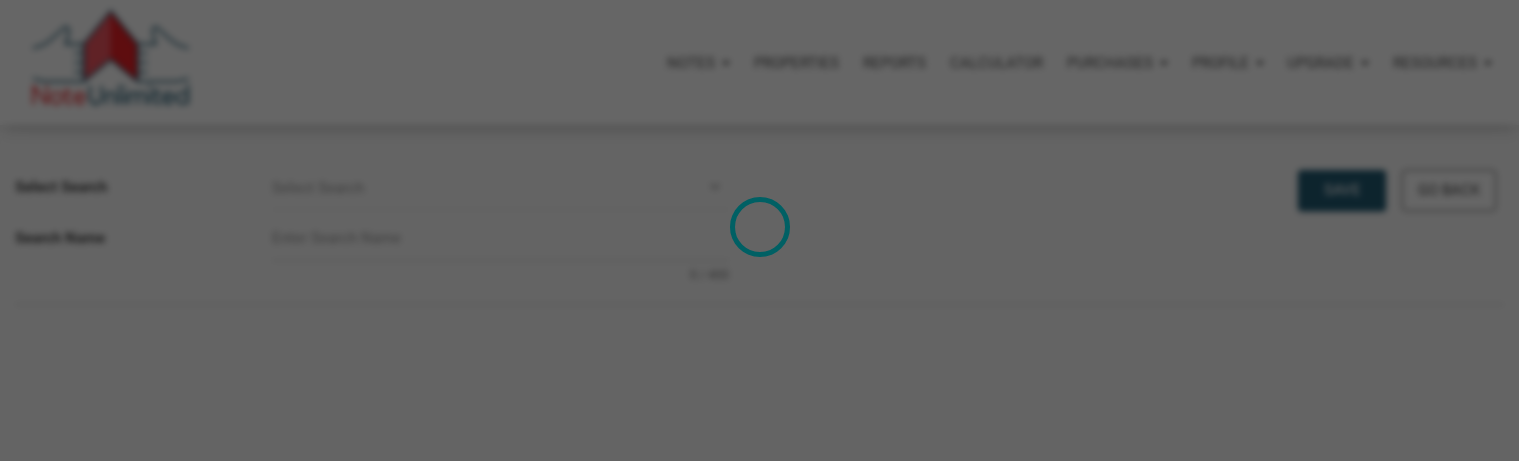 scroll, scrollTop: 0, scrollLeft: 0, axis: both 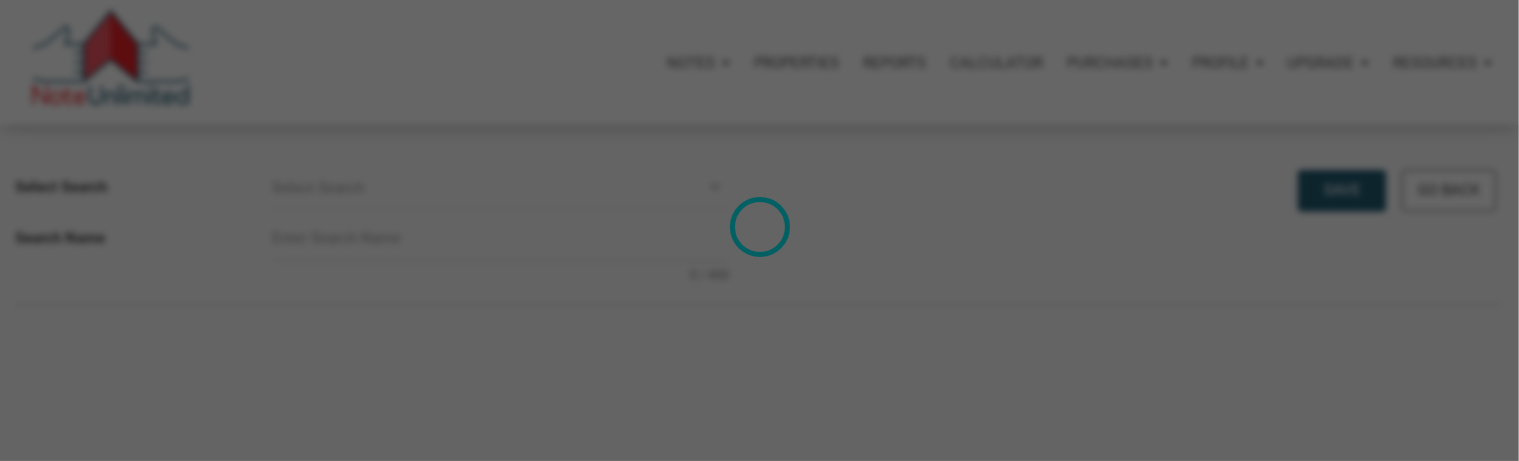 select 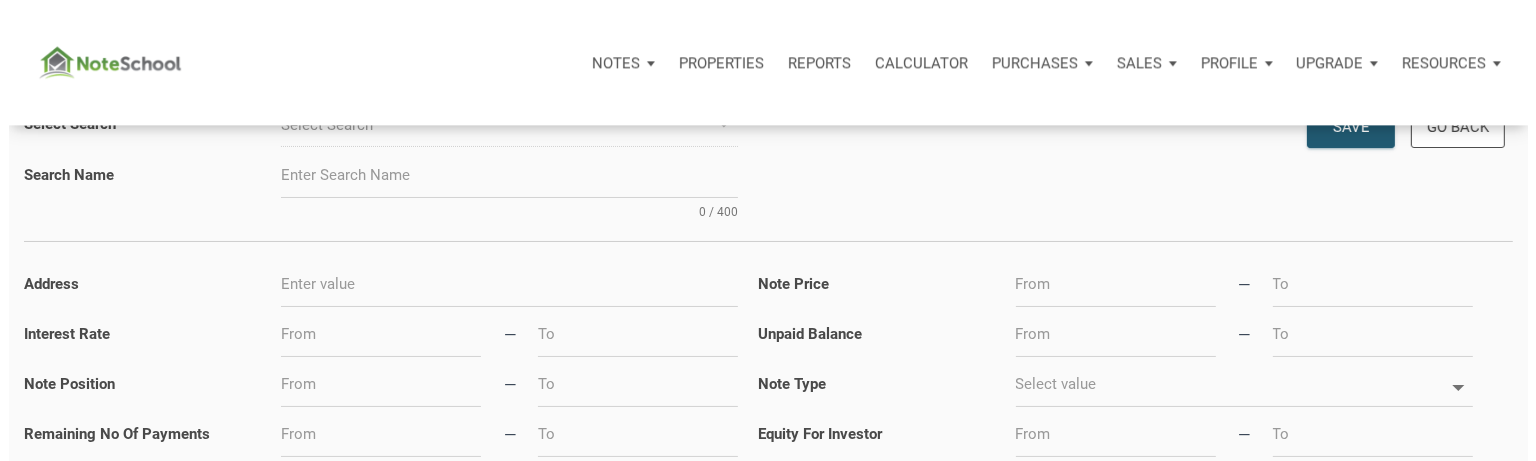 scroll, scrollTop: 0, scrollLeft: 0, axis: both 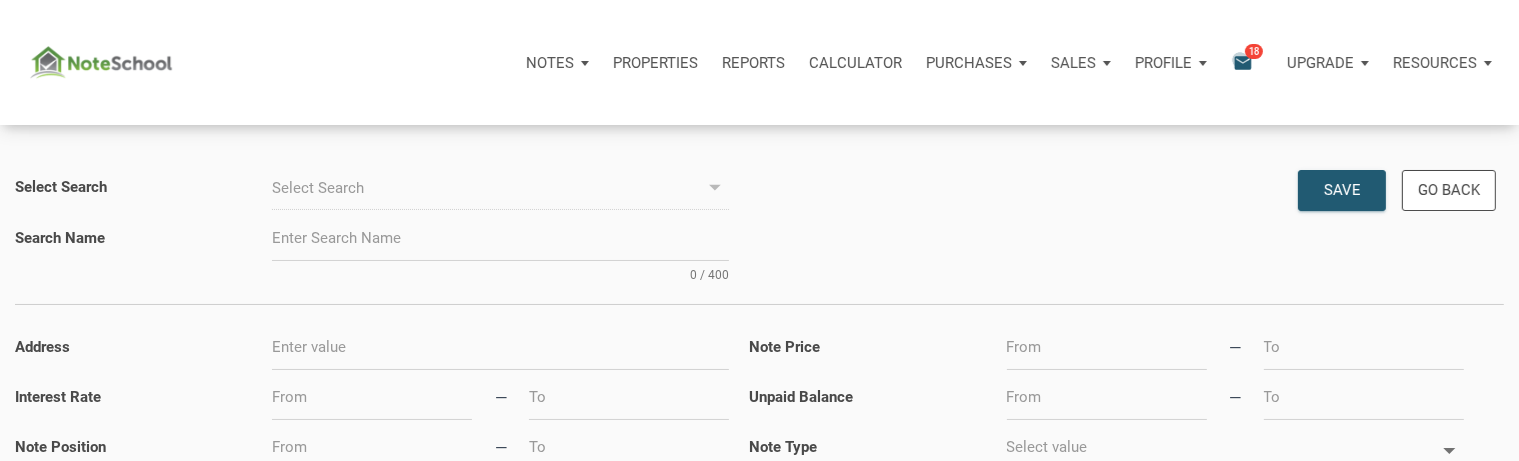 click on "email" at bounding box center [1243, 62] 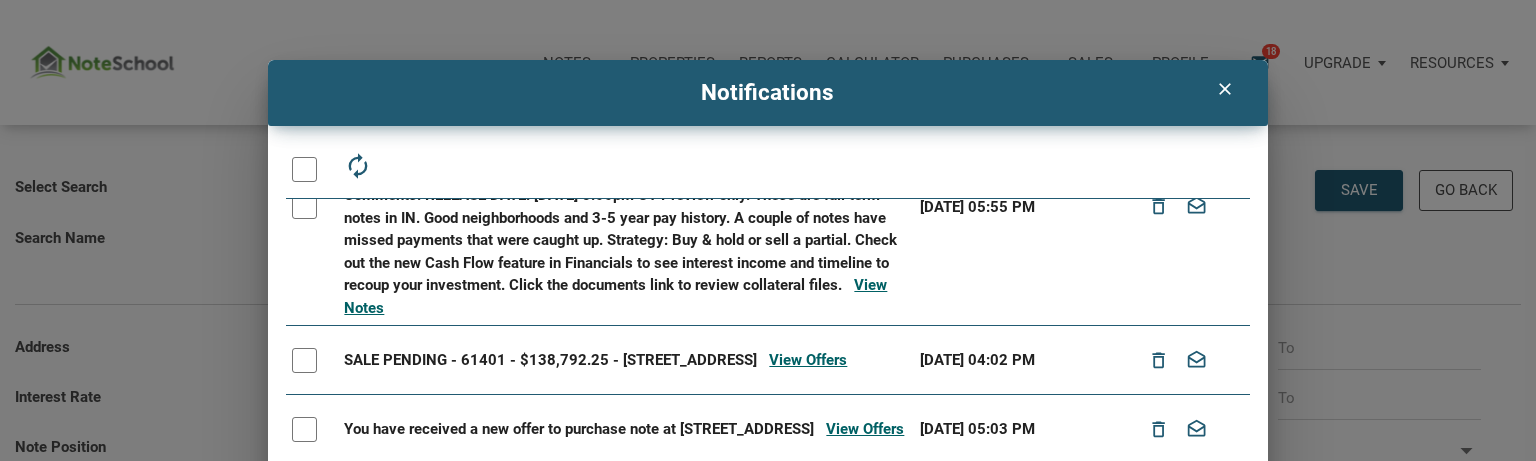 scroll, scrollTop: 221, scrollLeft: 0, axis: vertical 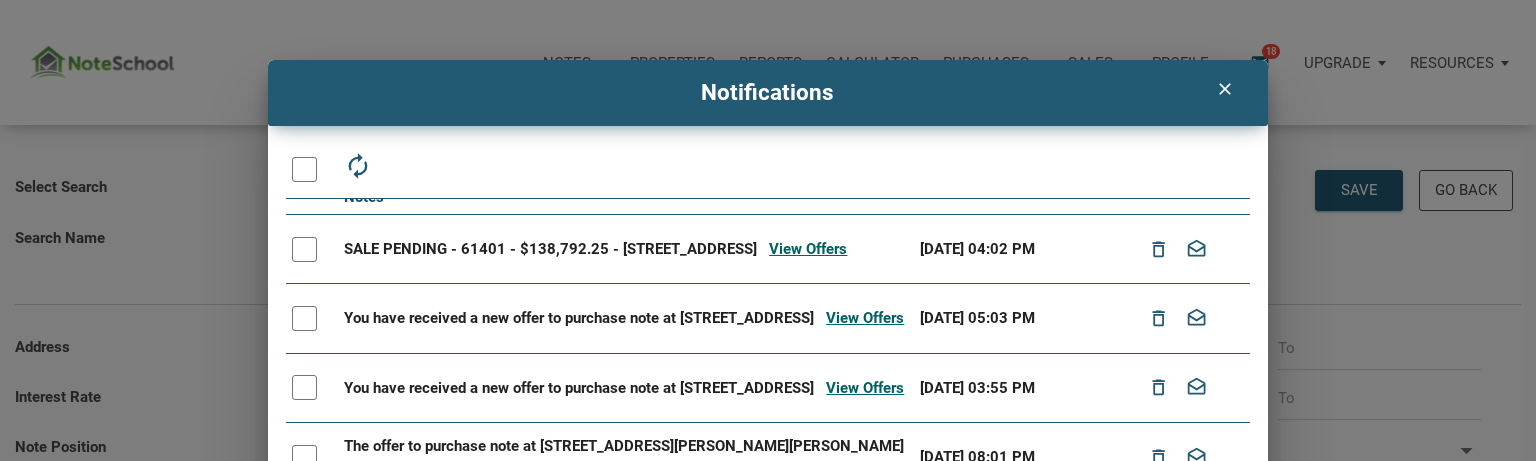 click on "View Notes" at bounding box center (615, 185) 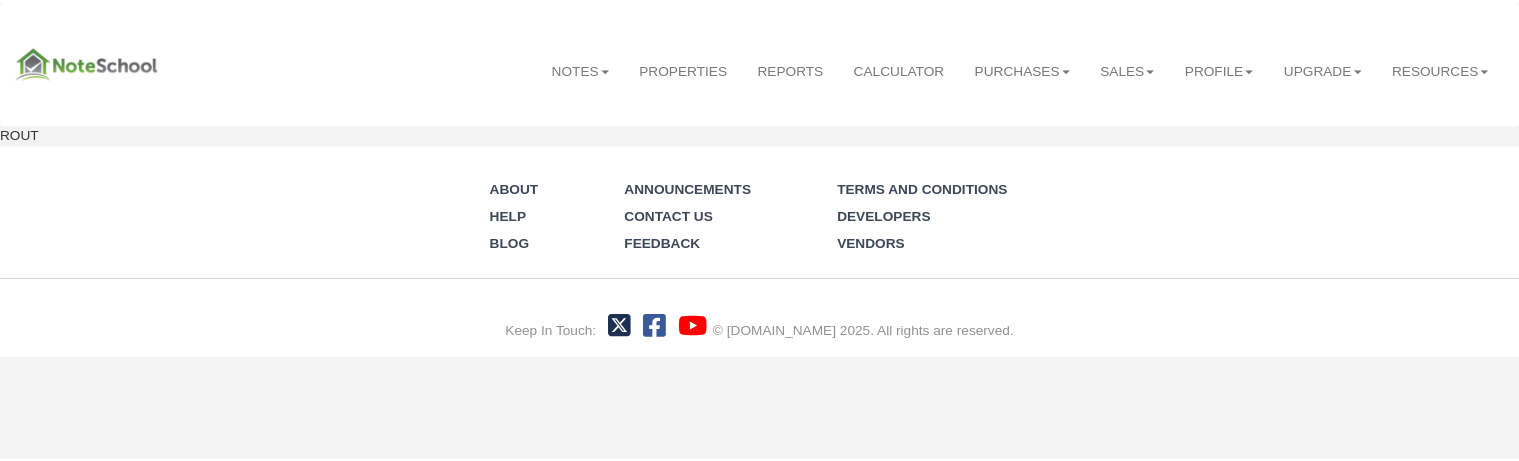 scroll, scrollTop: 0, scrollLeft: 0, axis: both 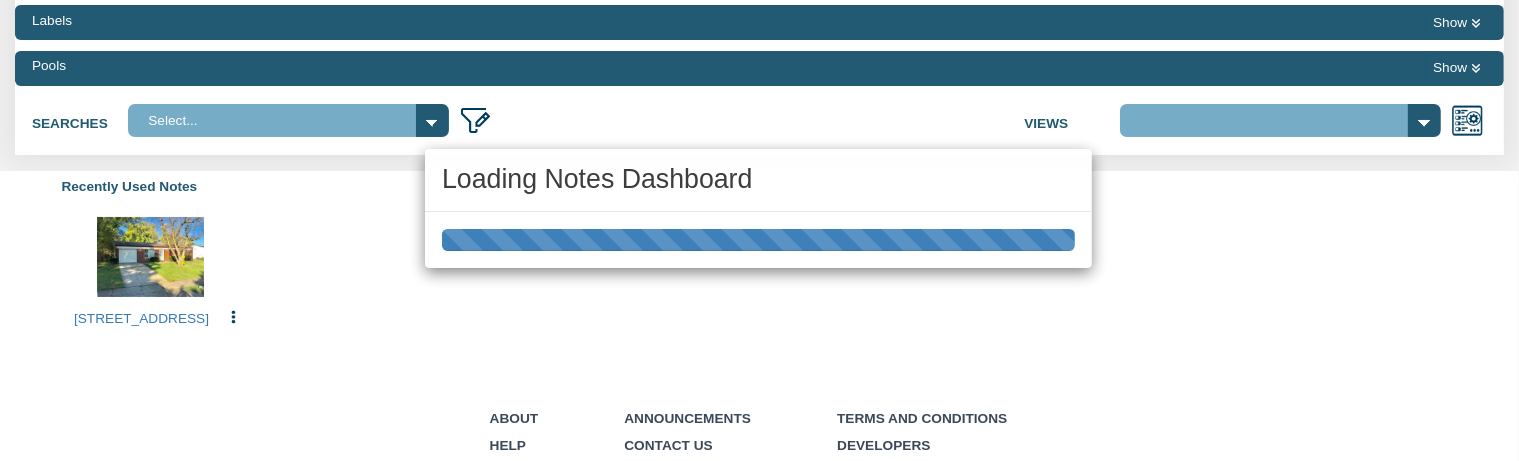 select on "316" 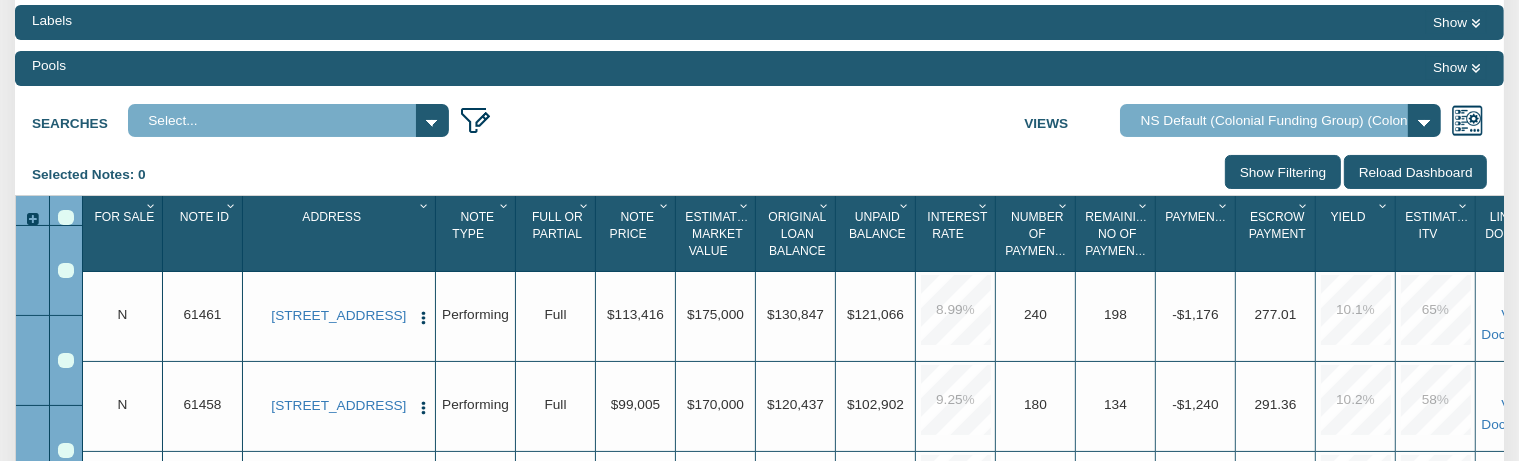 scroll, scrollTop: 282, scrollLeft: 0, axis: vertical 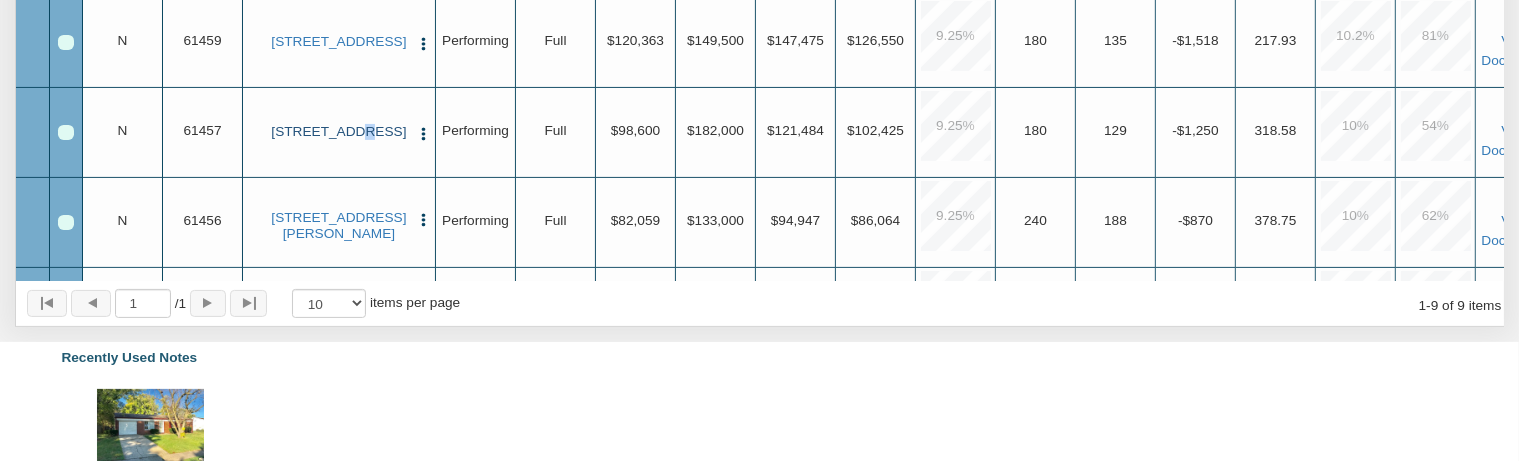 click on "4013 Eisenhower Drive, Indianapolis, IN, 46254" at bounding box center (339, 132) 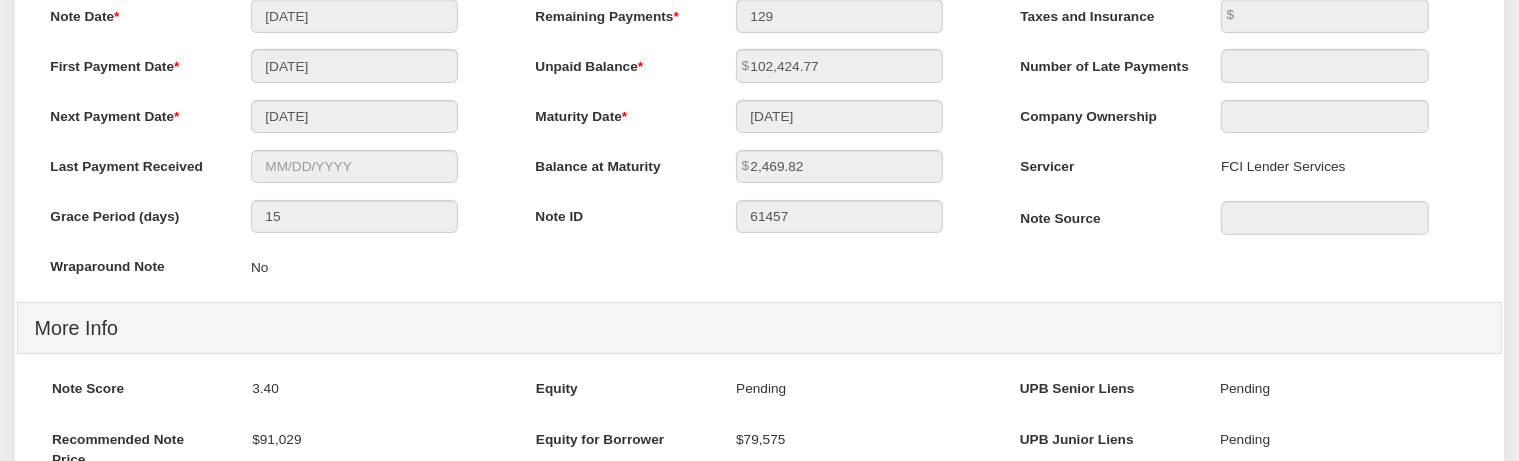 scroll, scrollTop: 0, scrollLeft: 0, axis: both 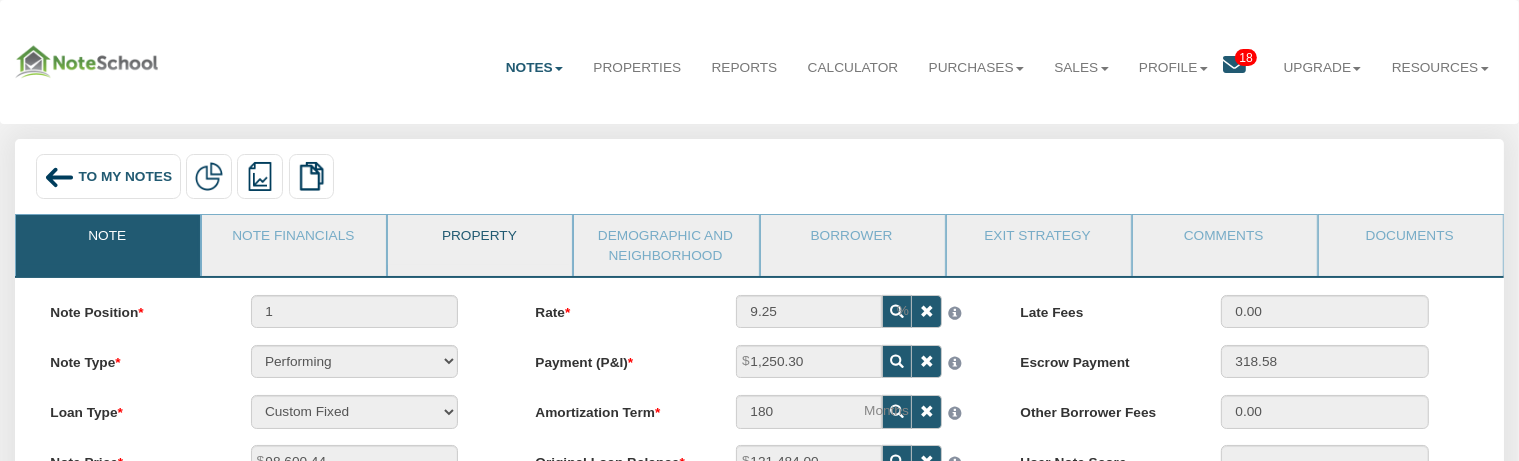 drag, startPoint x: 474, startPoint y: 243, endPoint x: 461, endPoint y: 236, distance: 14.764823 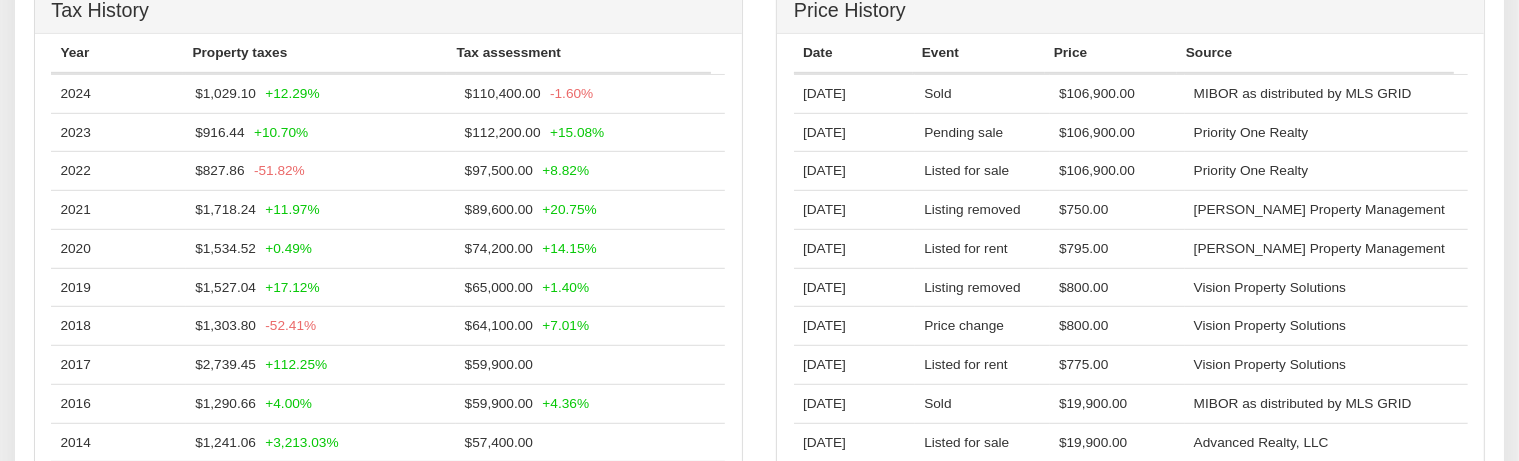 scroll, scrollTop: 1267, scrollLeft: 0, axis: vertical 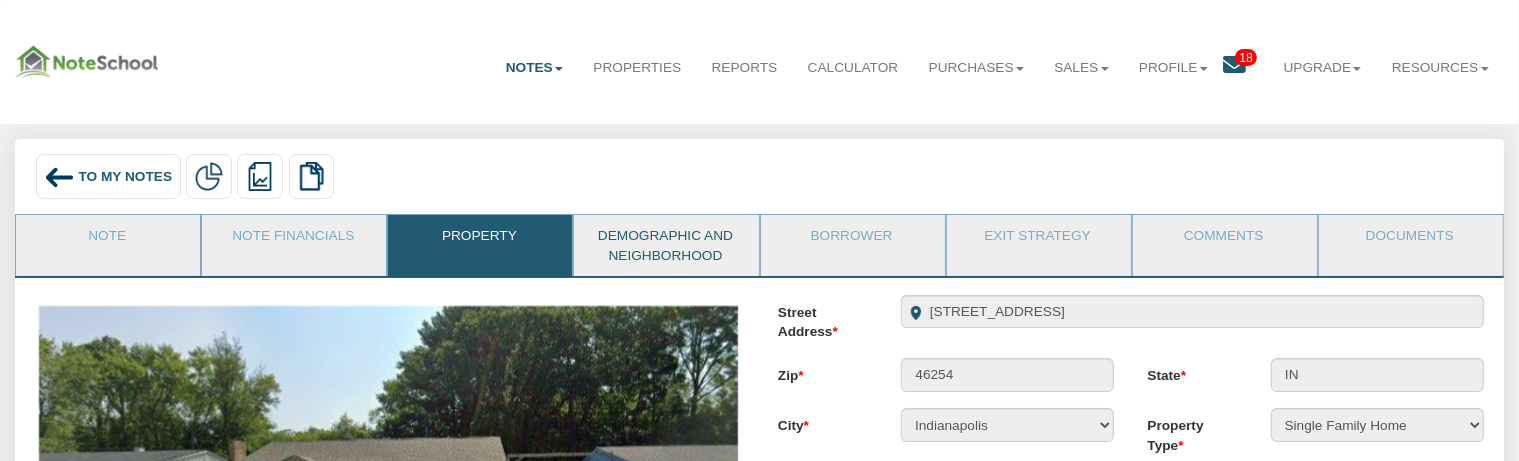 click on "Demographic and Neighborhood" at bounding box center (665, 245) 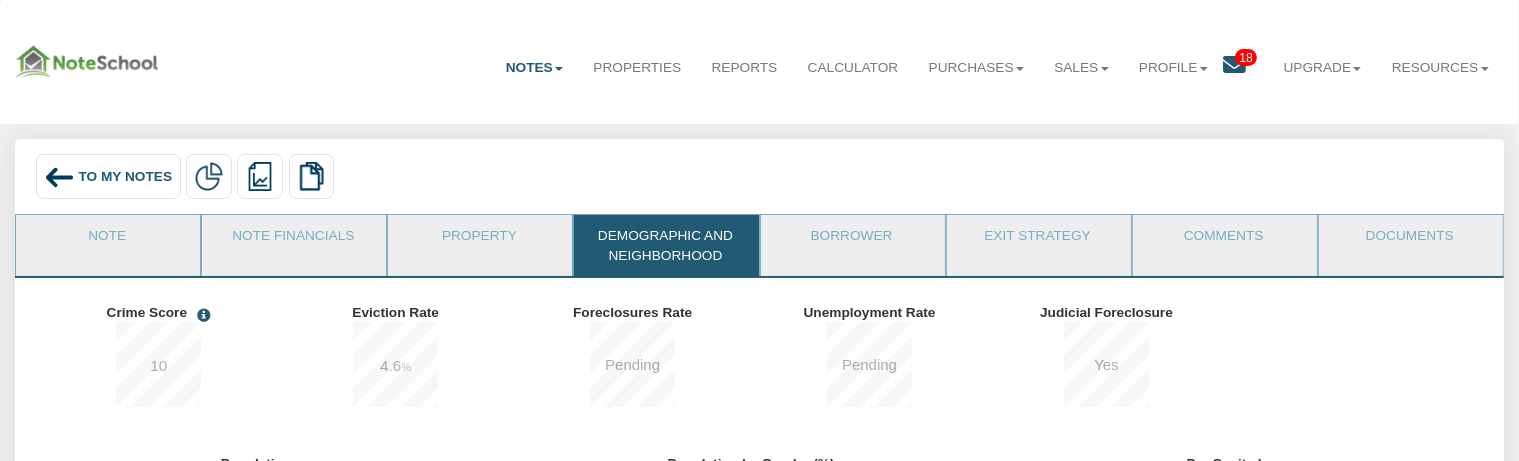 scroll, scrollTop: 999726, scrollLeft: 999505, axis: both 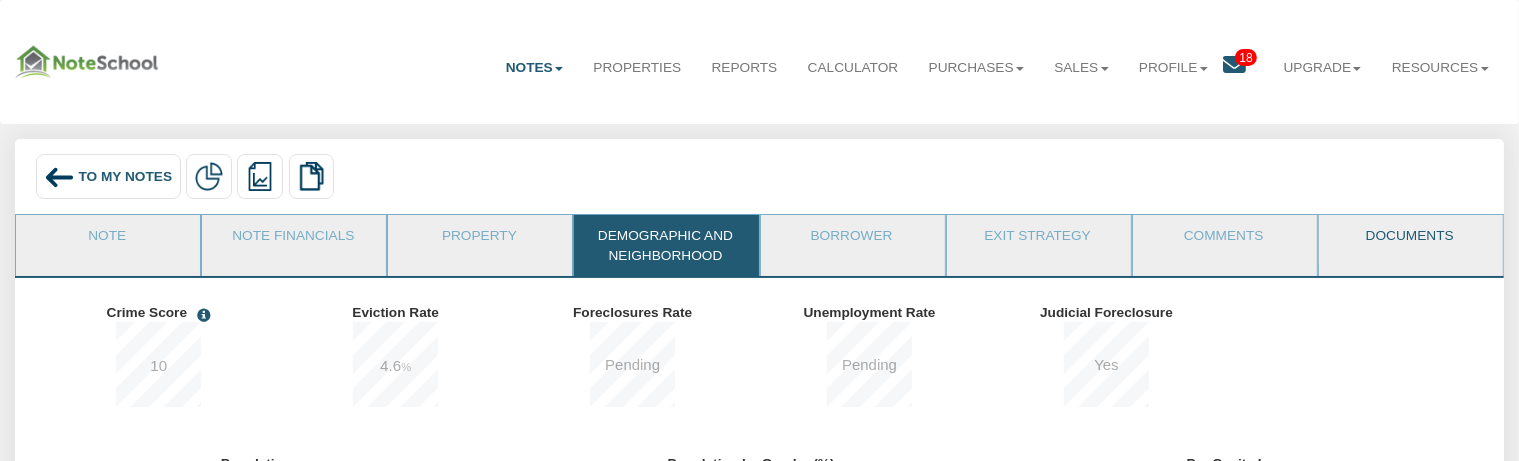 click on "Documents" at bounding box center [1410, 240] 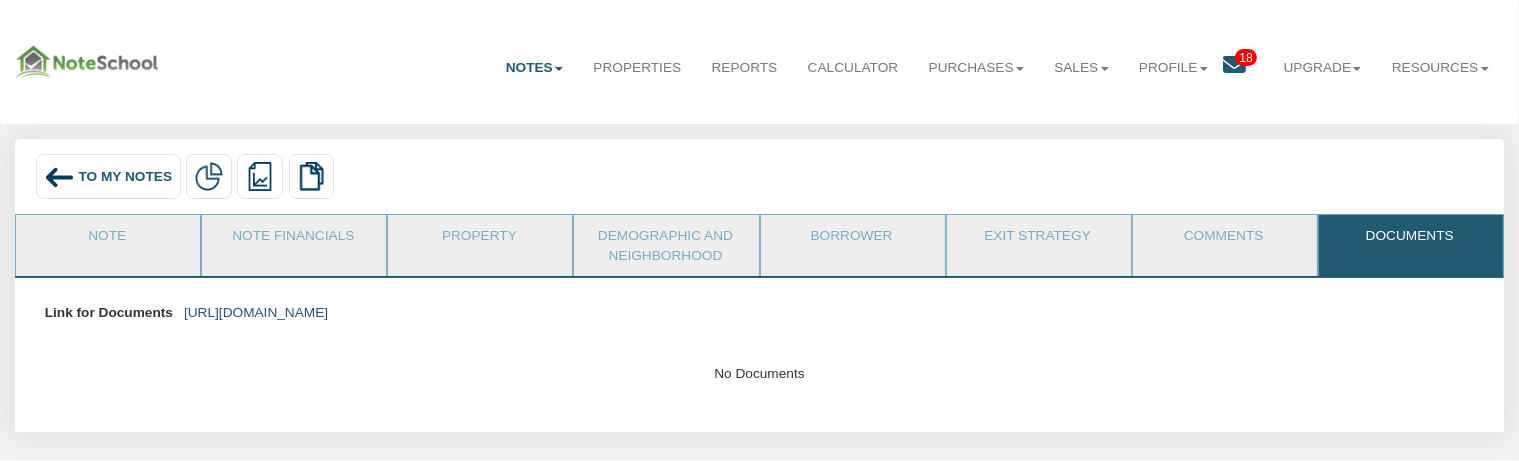 click on "https://colonialfundinggroup.sharepoint.com/:f:/s/operationsteam/EqWkY6zQIoFMhBeWSWrXqUwBYNKTkDH9YKZBEdRLLllmug?e=N96soS" at bounding box center (256, 312) 